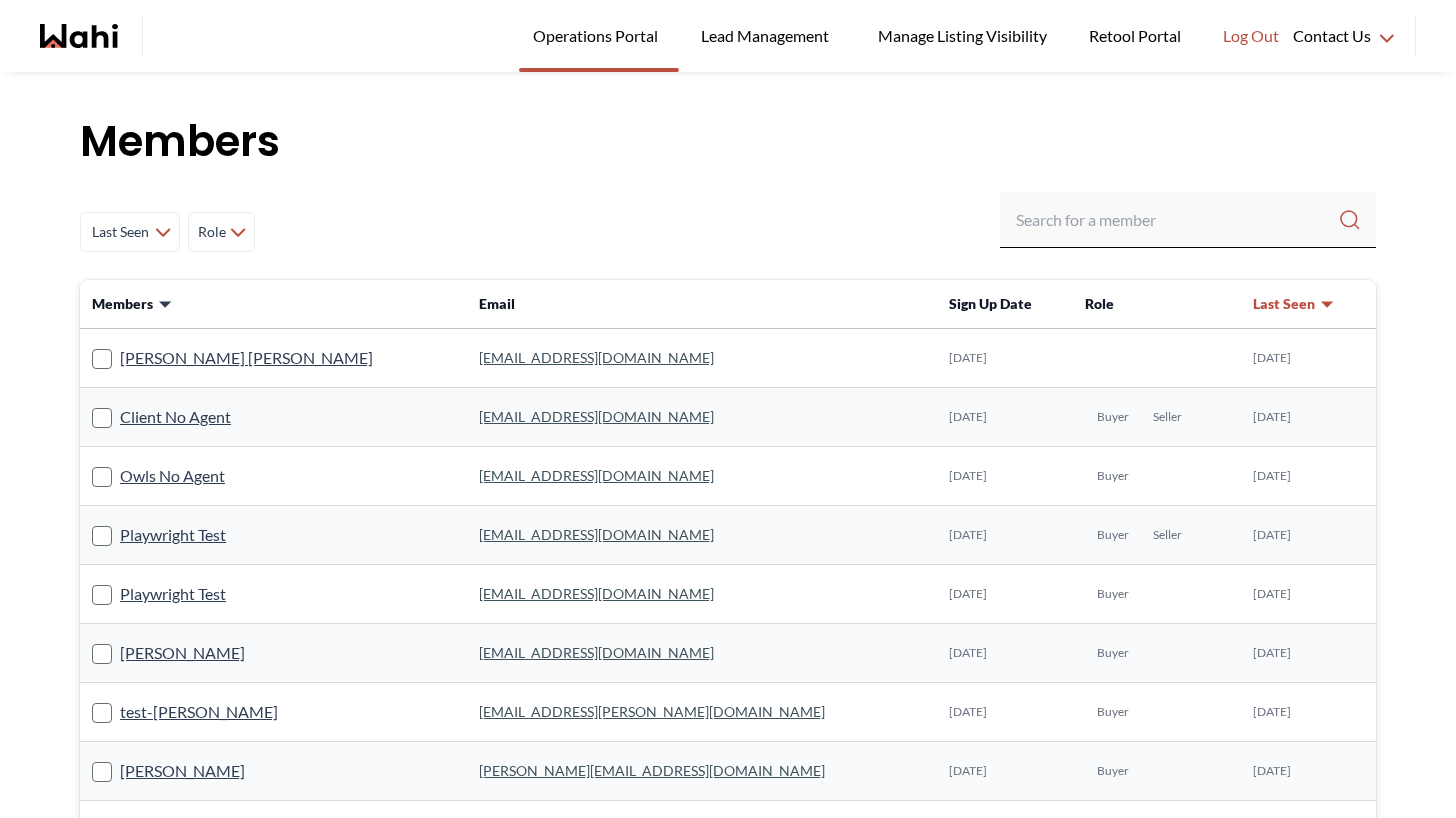 scroll, scrollTop: 0, scrollLeft: 0, axis: both 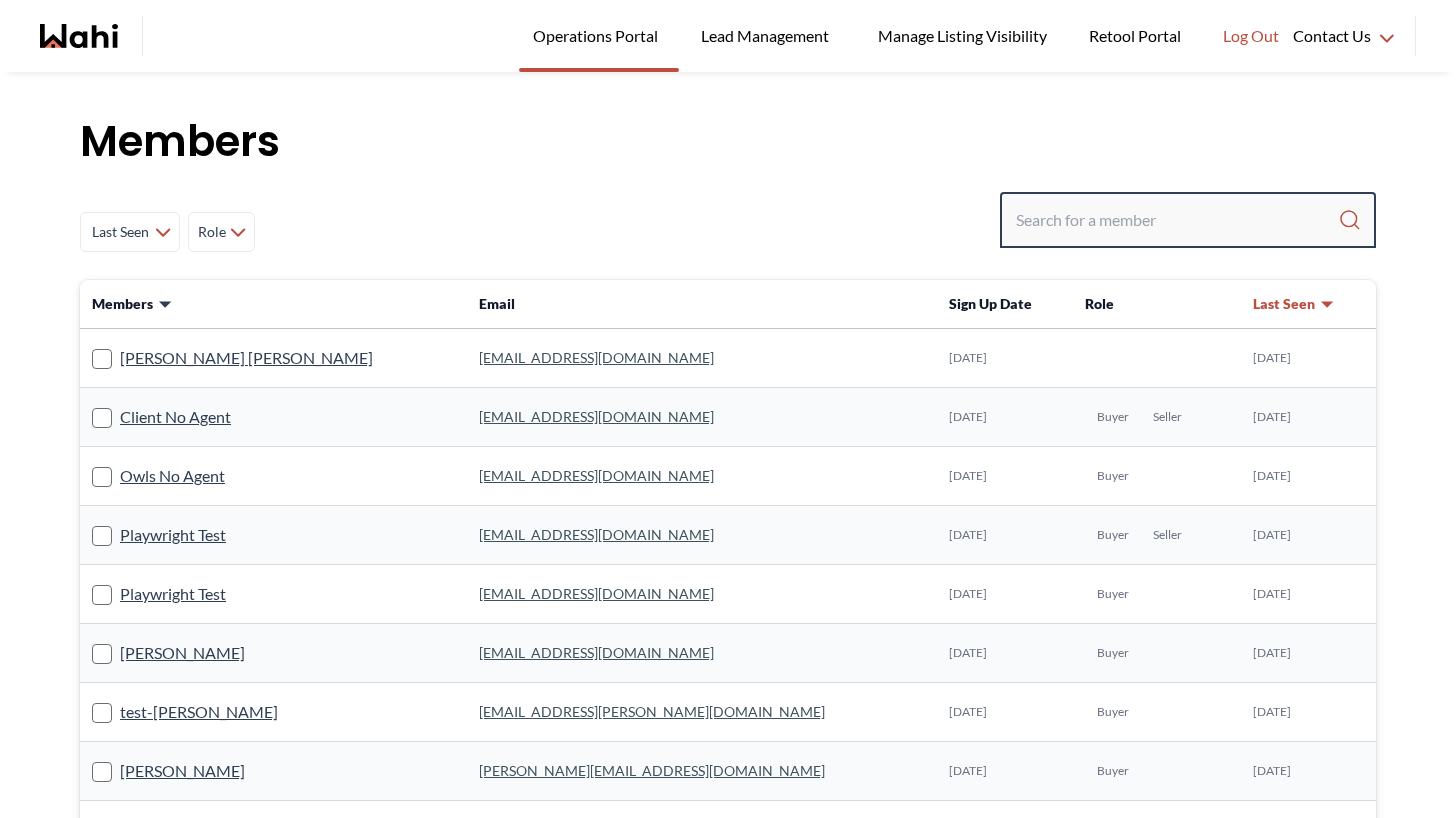 click at bounding box center [1177, 220] 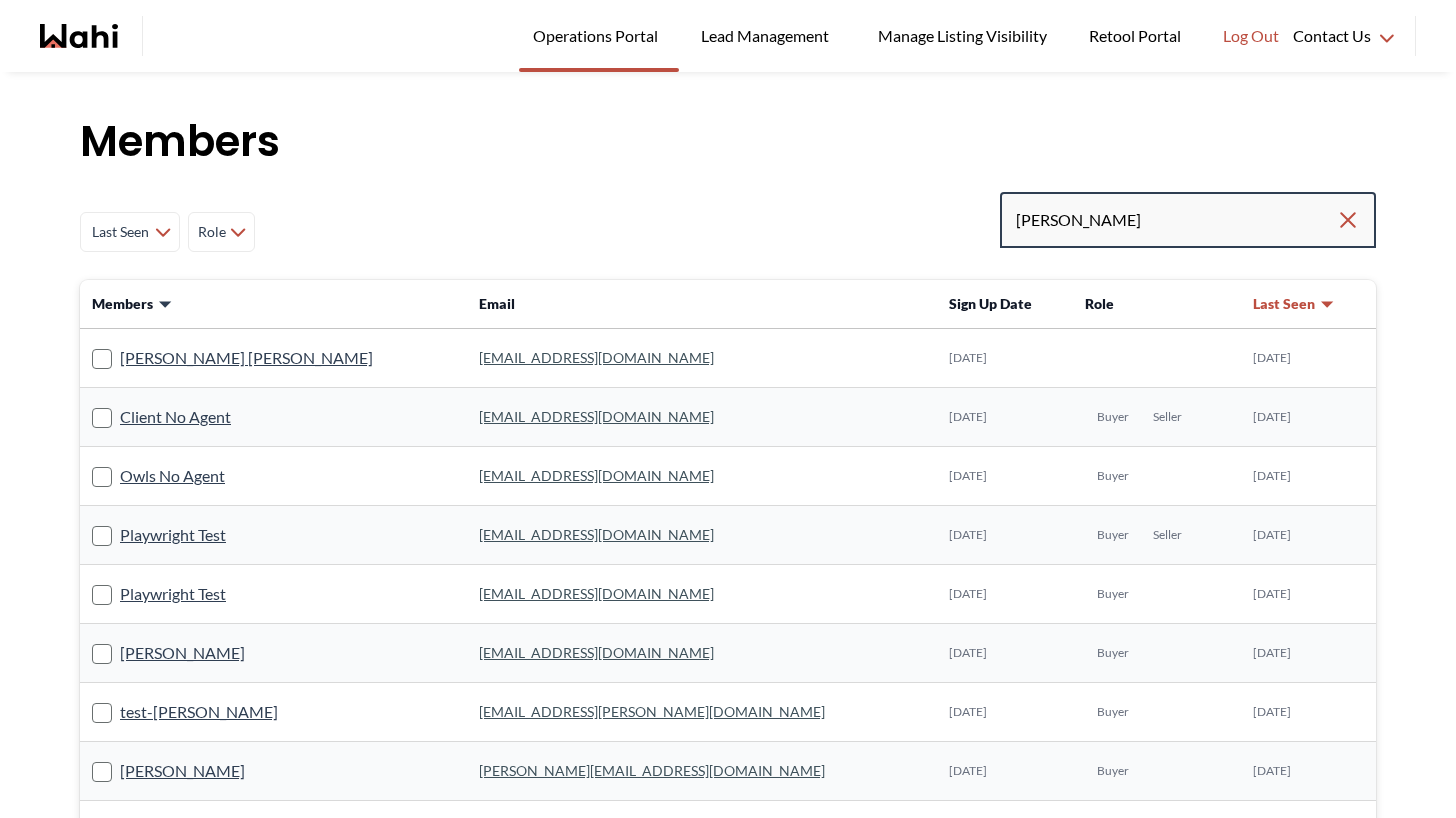 type on "[PERSON_NAME]" 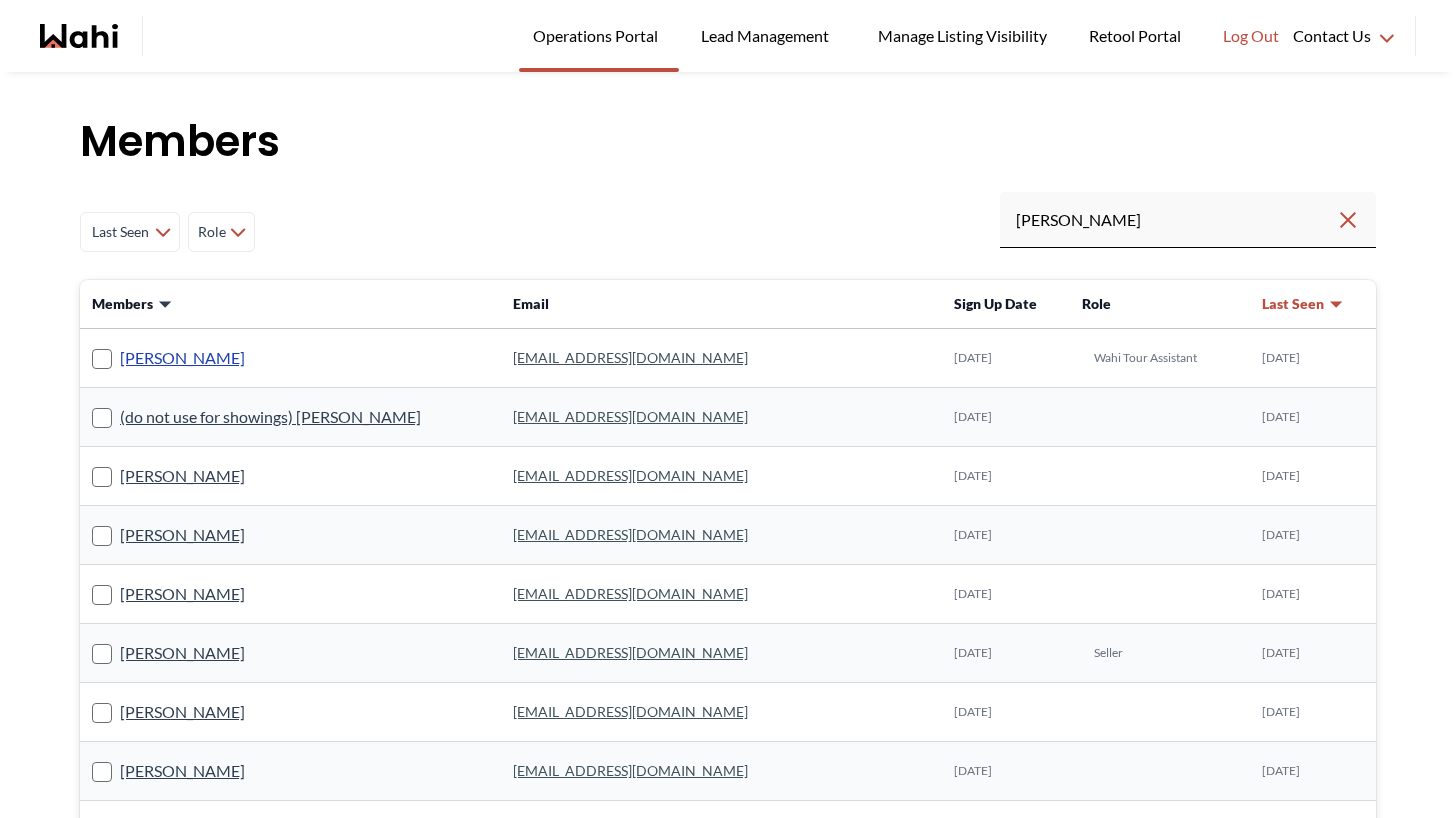 click on "Teresa Julianelli" at bounding box center [182, 358] 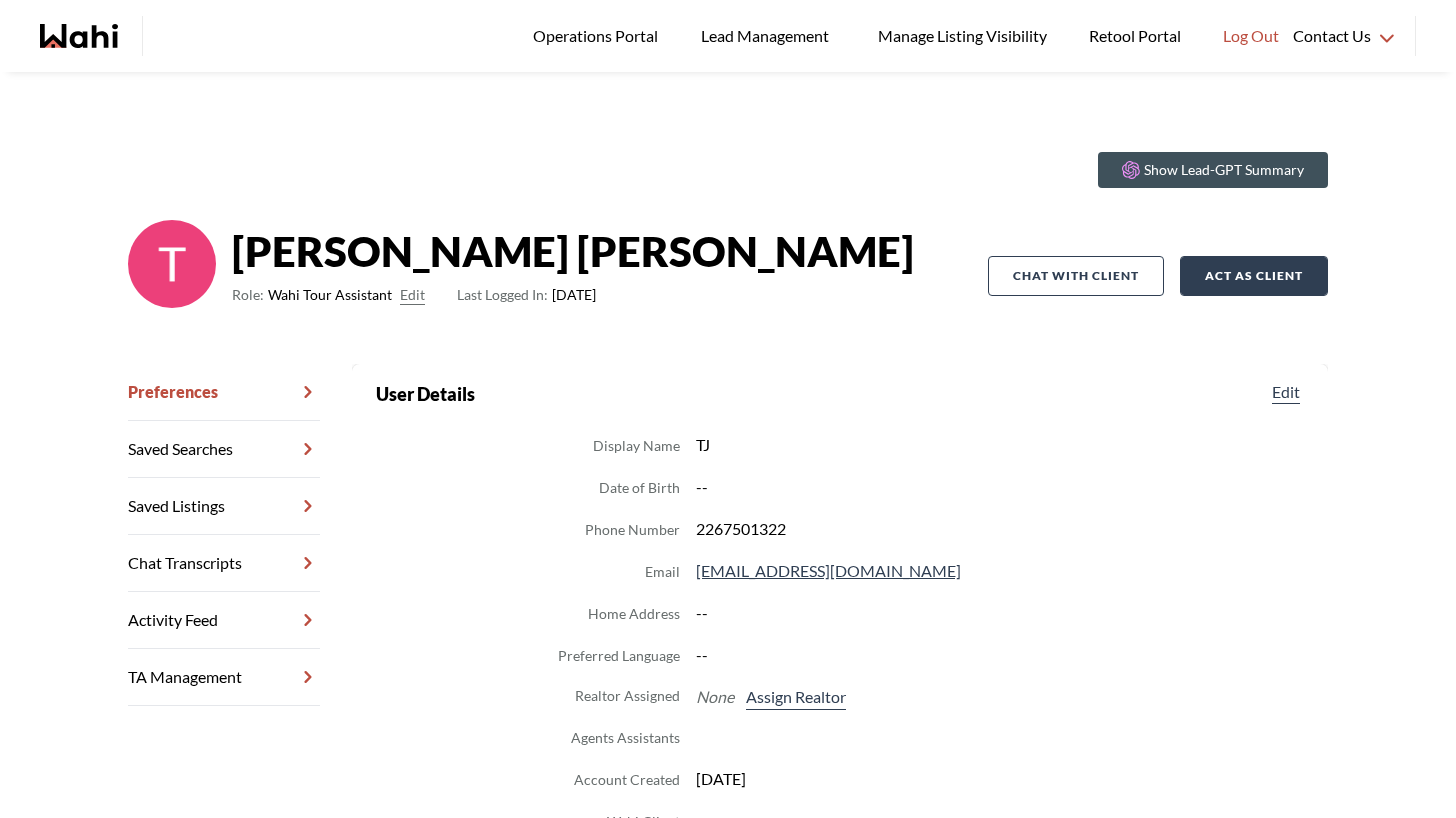 click on "Act as Client" at bounding box center [1254, 276] 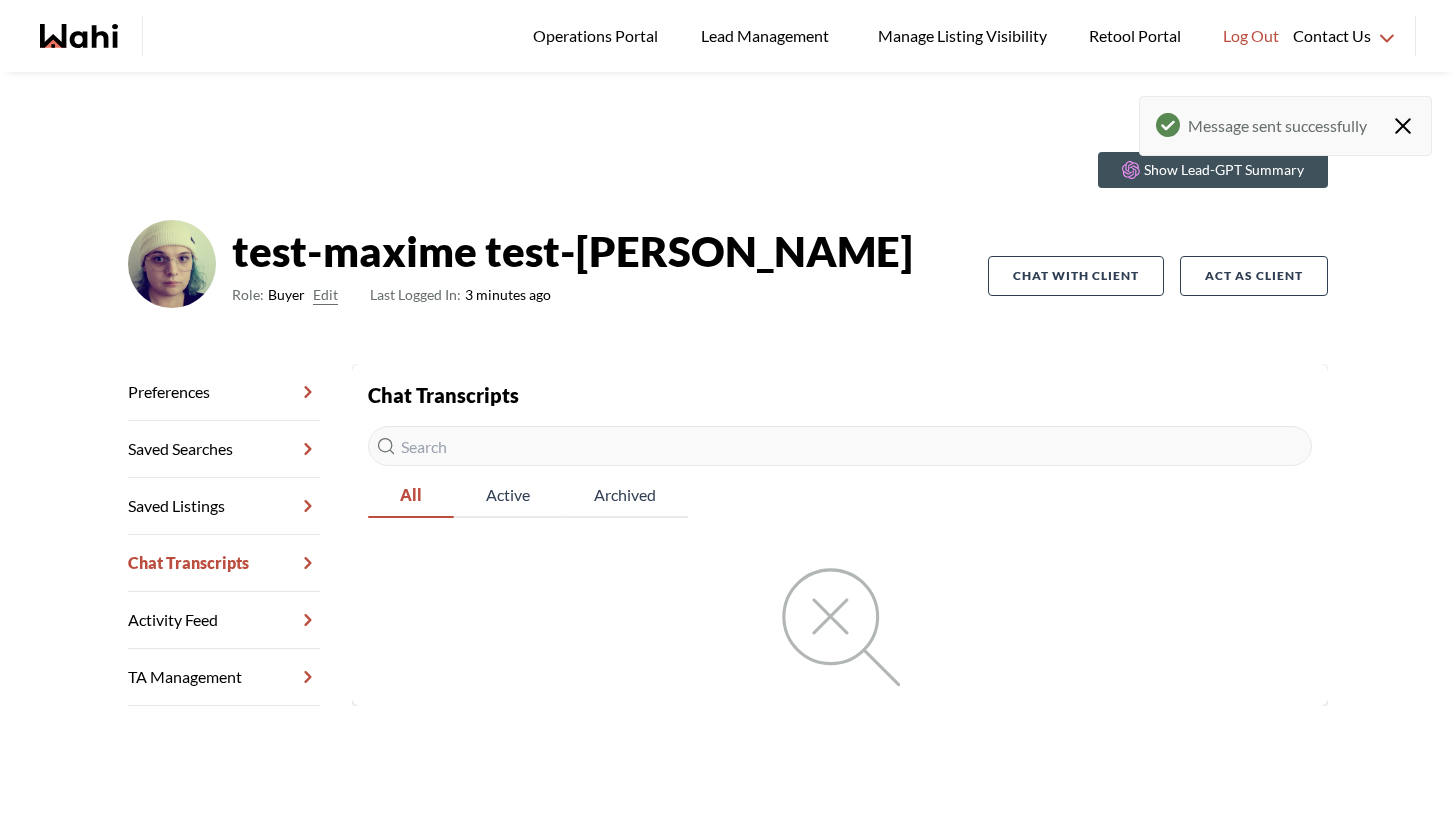 scroll, scrollTop: 0, scrollLeft: 0, axis: both 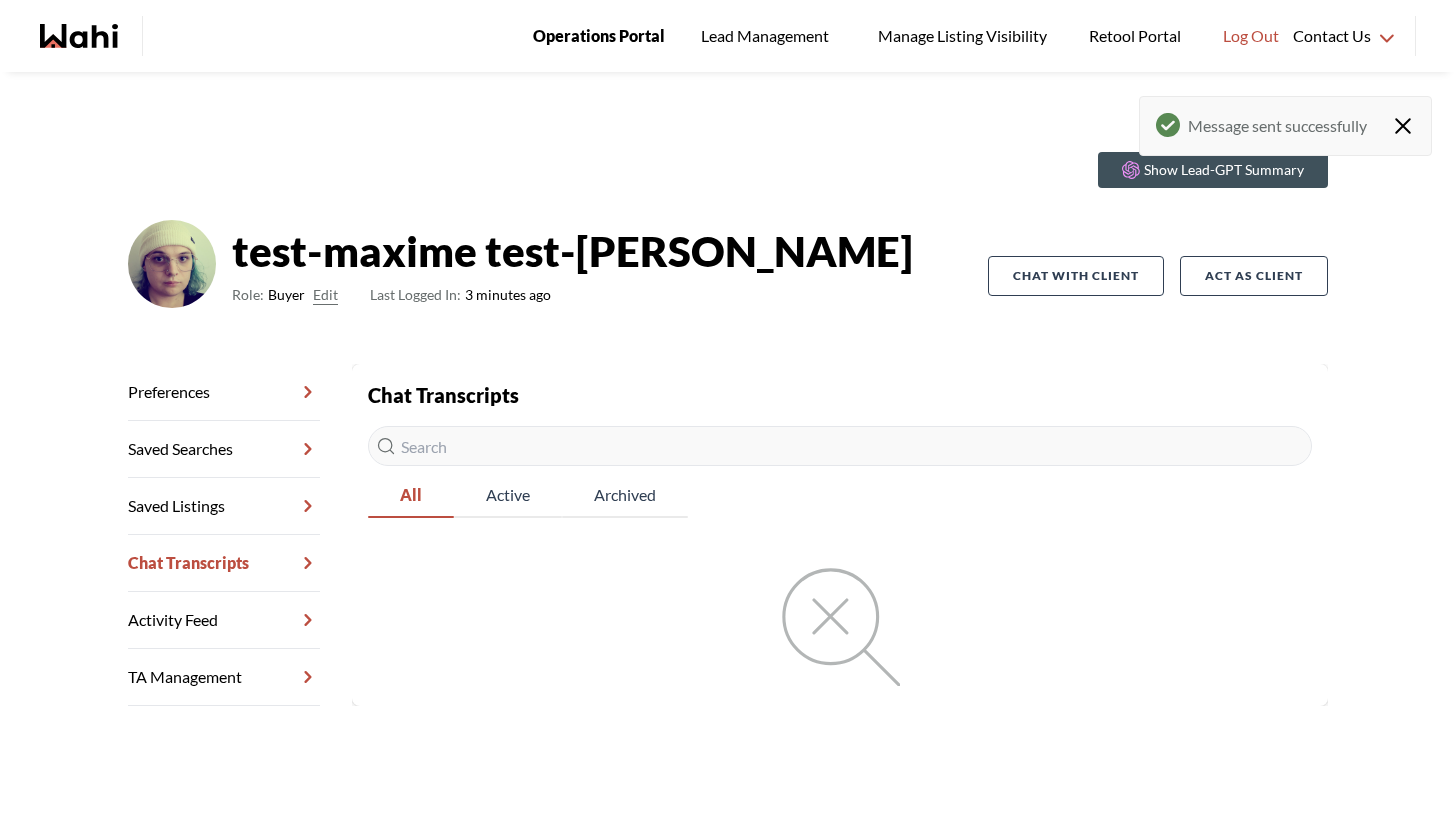 click on "Operations Portal" at bounding box center [599, 36] 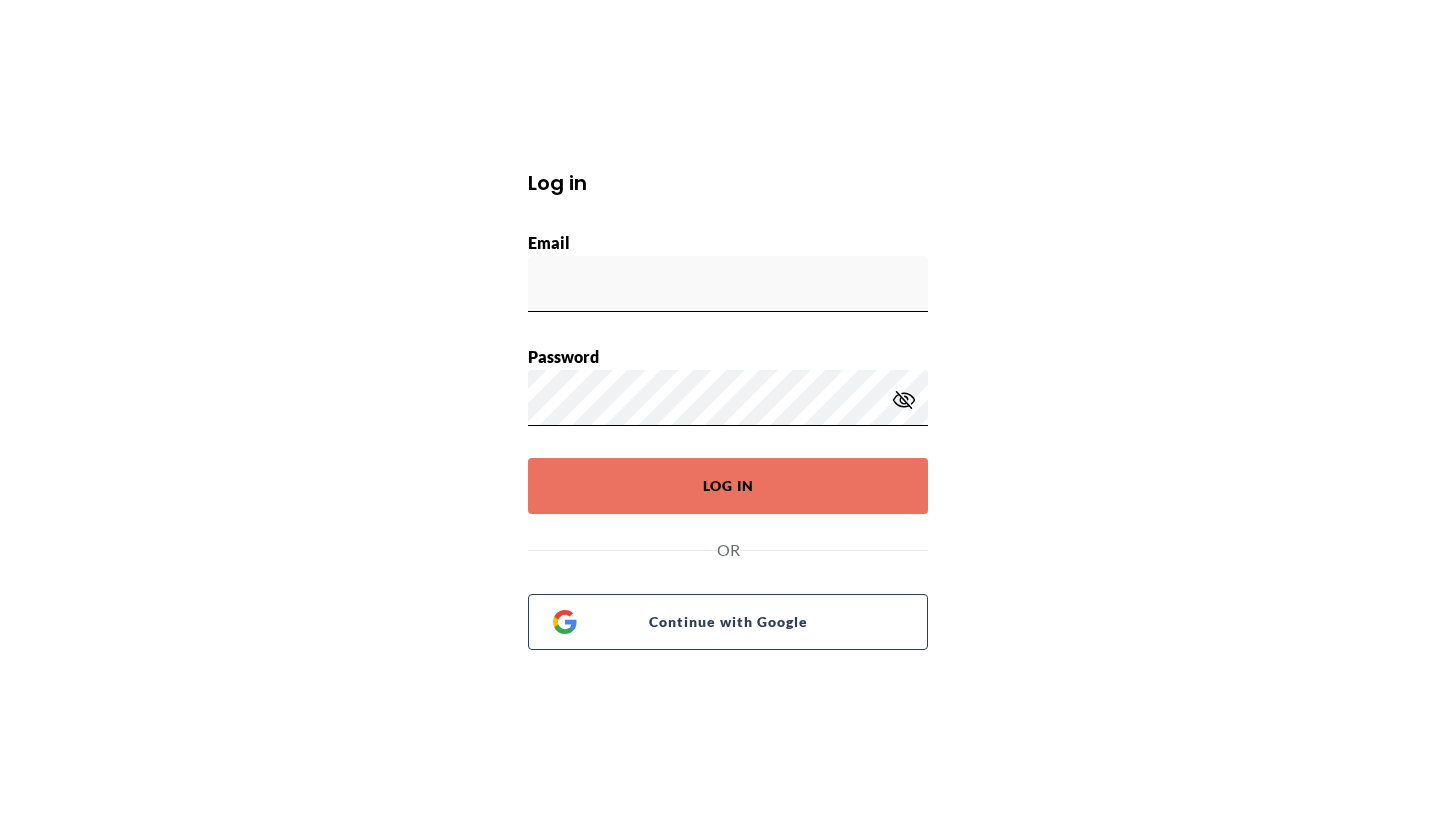 scroll, scrollTop: 0, scrollLeft: 0, axis: both 